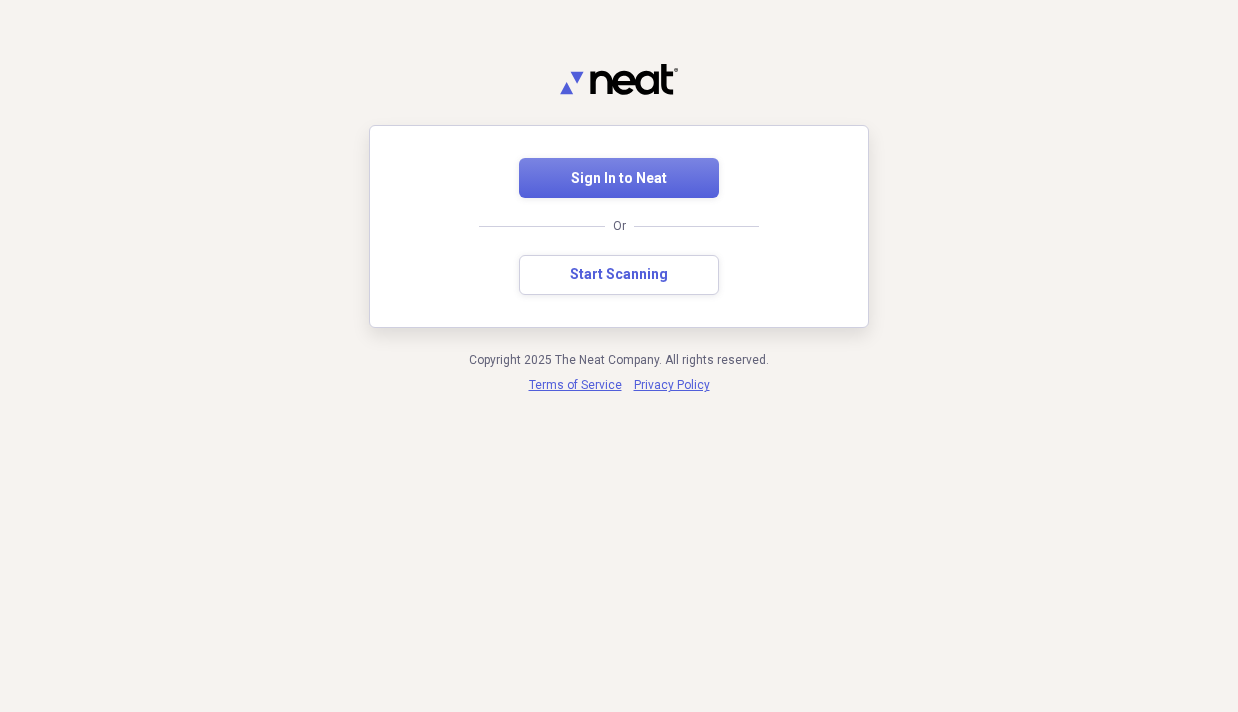 scroll, scrollTop: 0, scrollLeft: 0, axis: both 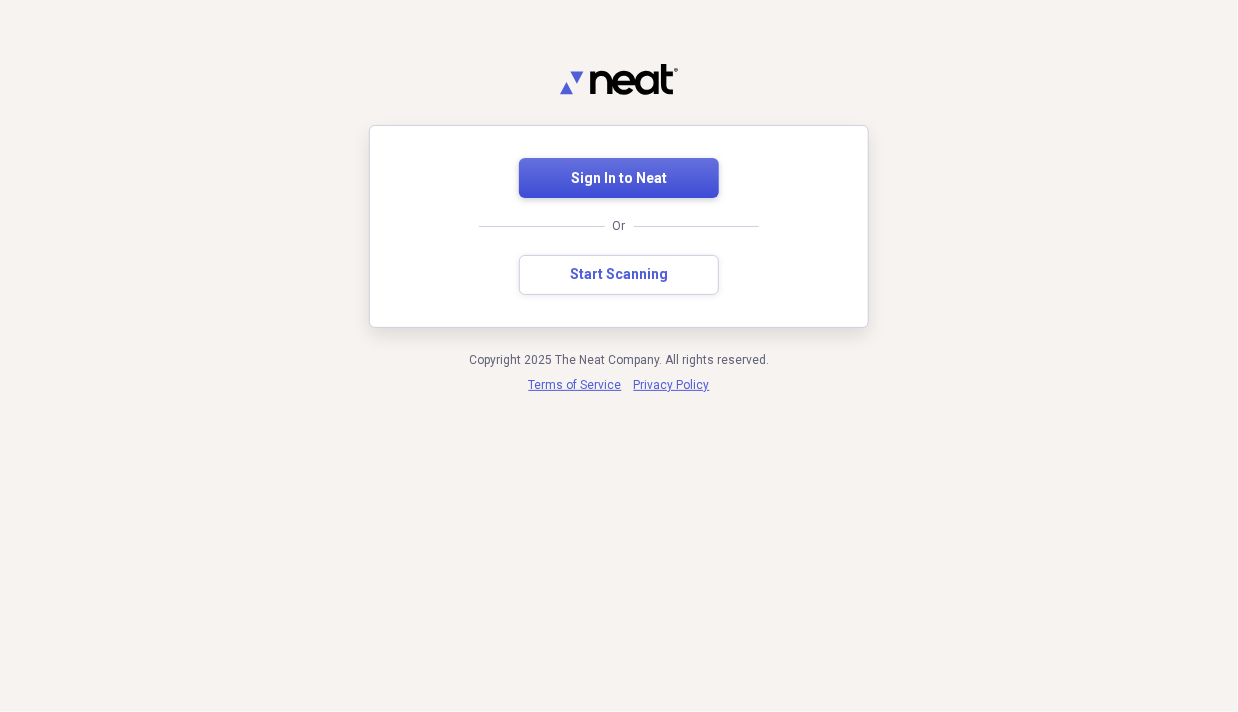 click on "Sign In to Neat" at bounding box center (619, 178) 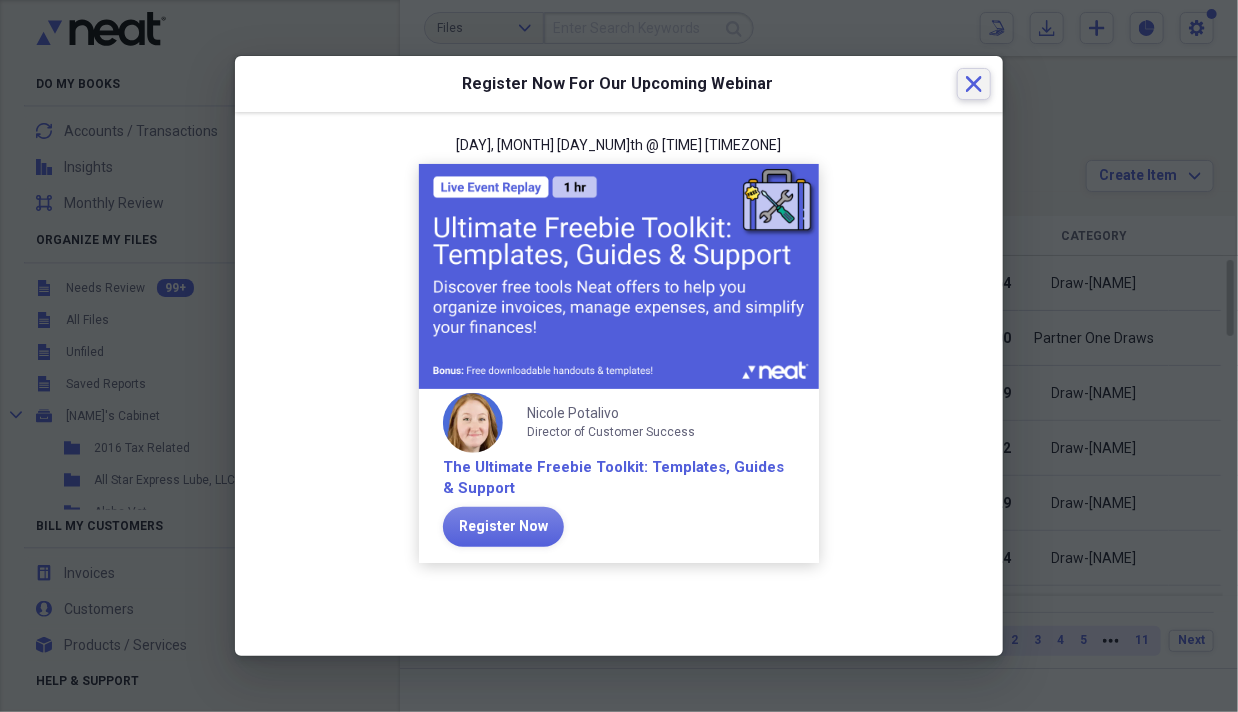 click on "Close" 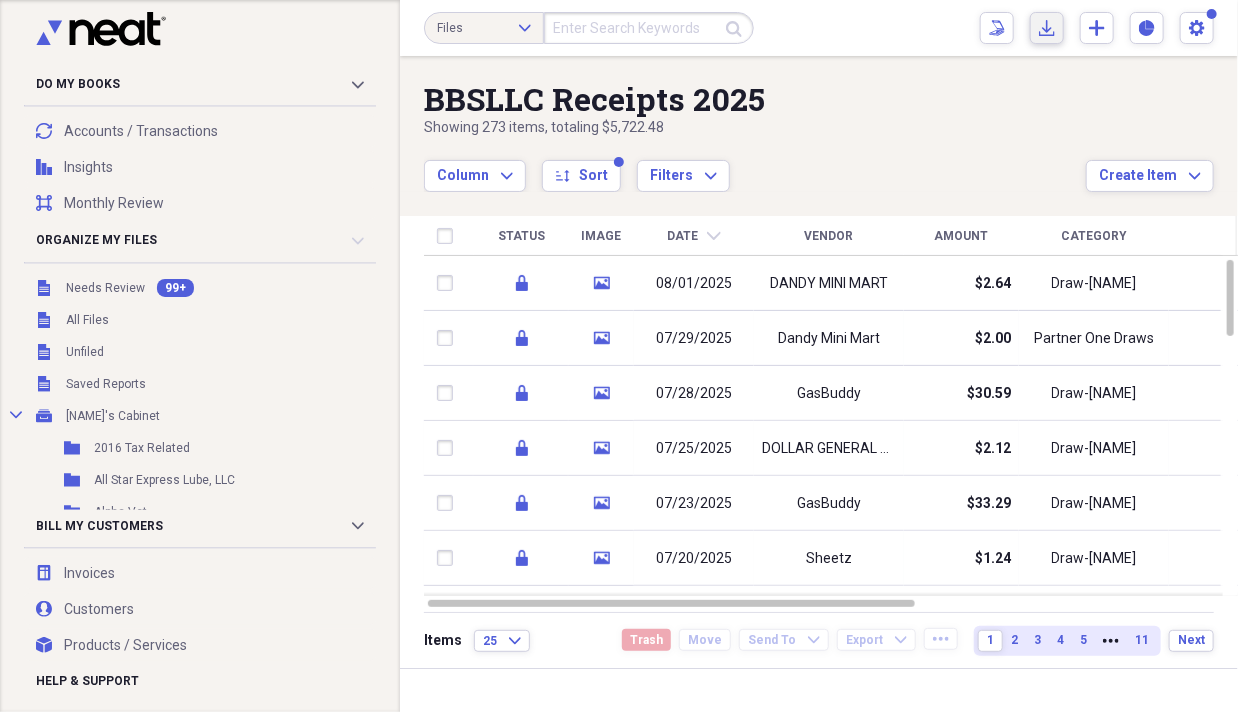 click 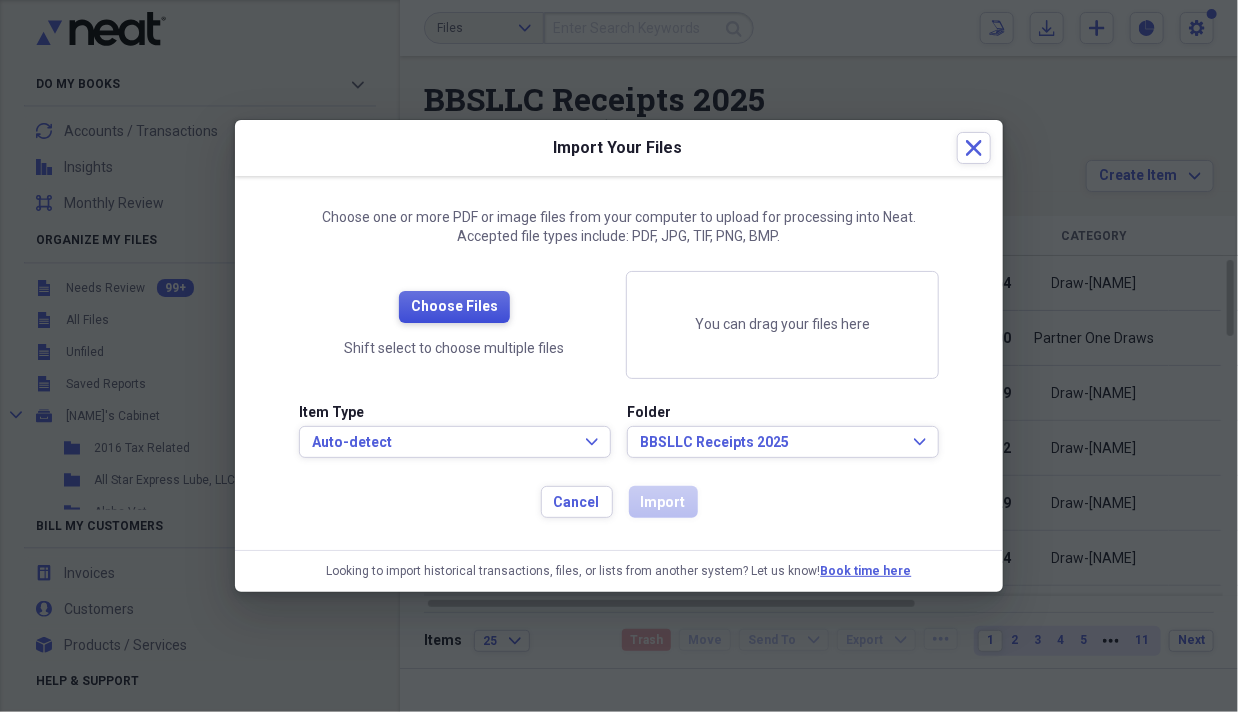 click on "Choose Files" at bounding box center [454, 307] 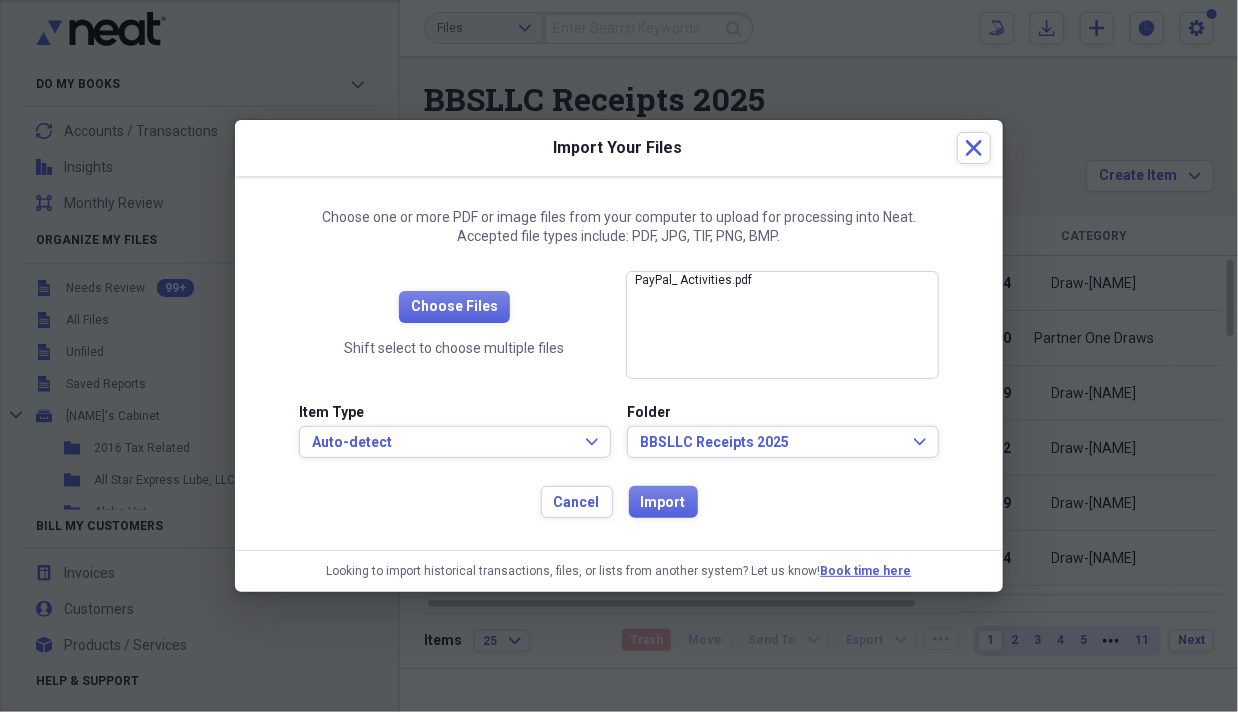 click on "Item Type" at bounding box center [455, 413] 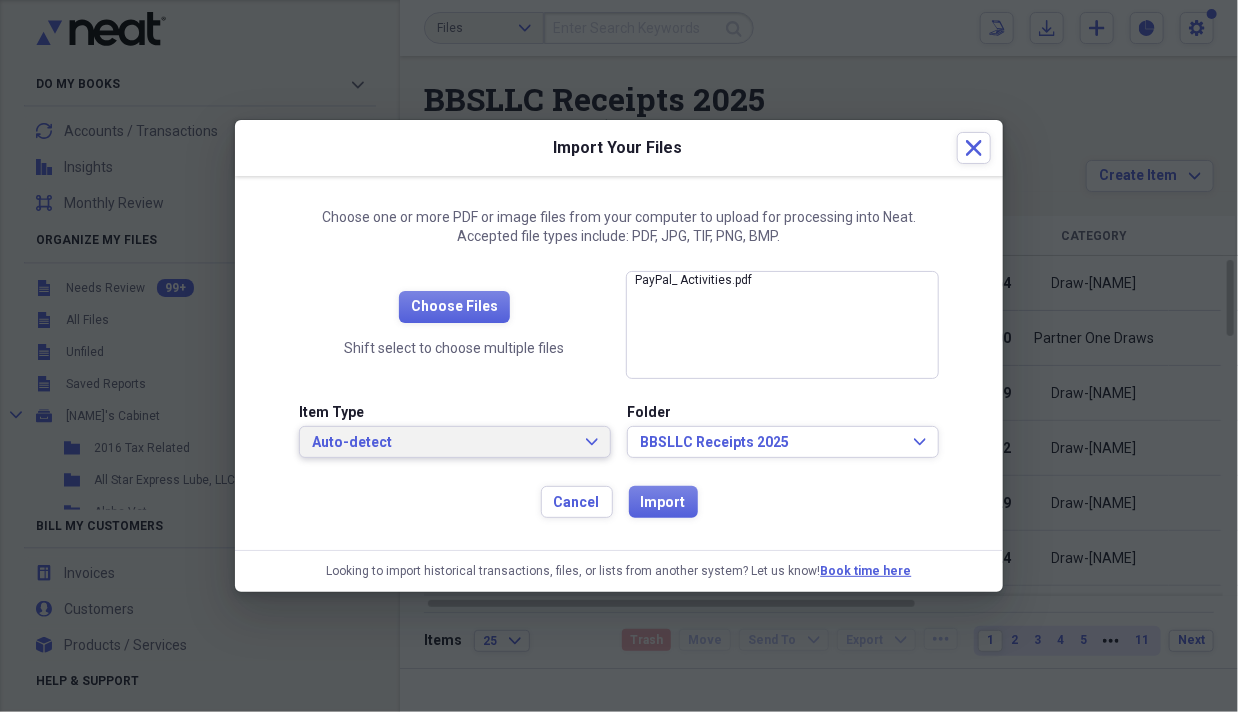 click on "Auto-detect" at bounding box center (443, 443) 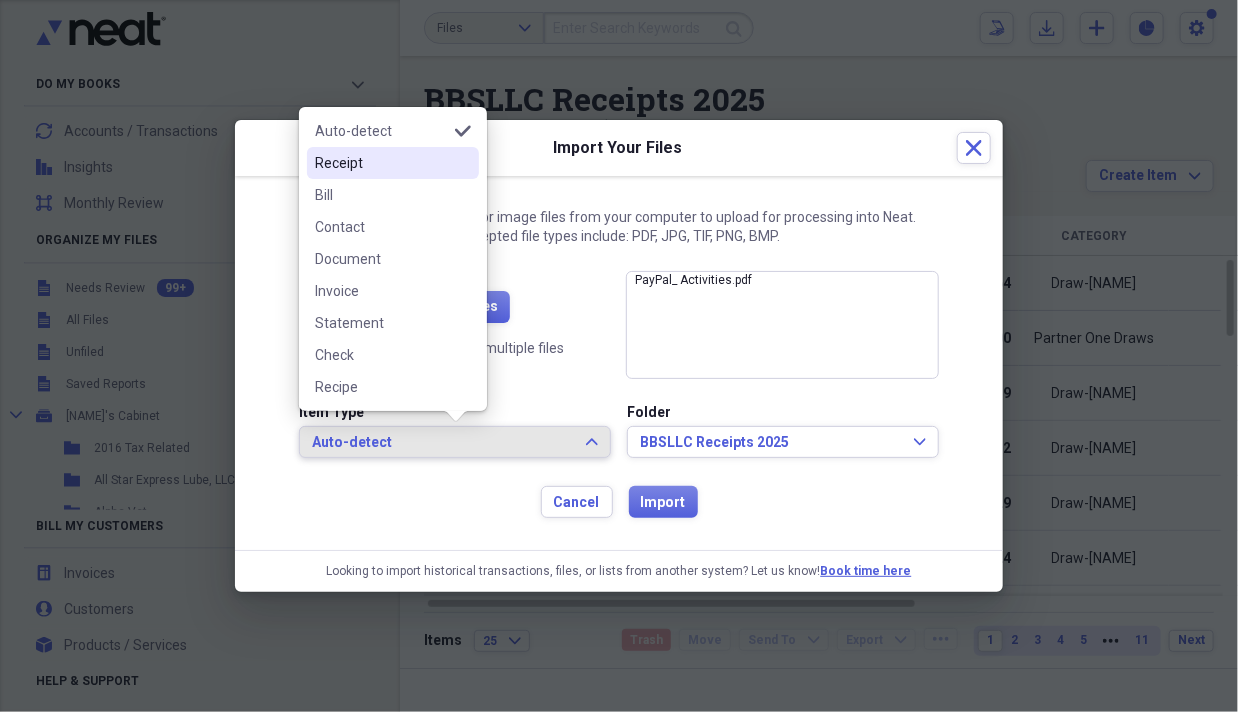 click on "Receipt" at bounding box center [381, 163] 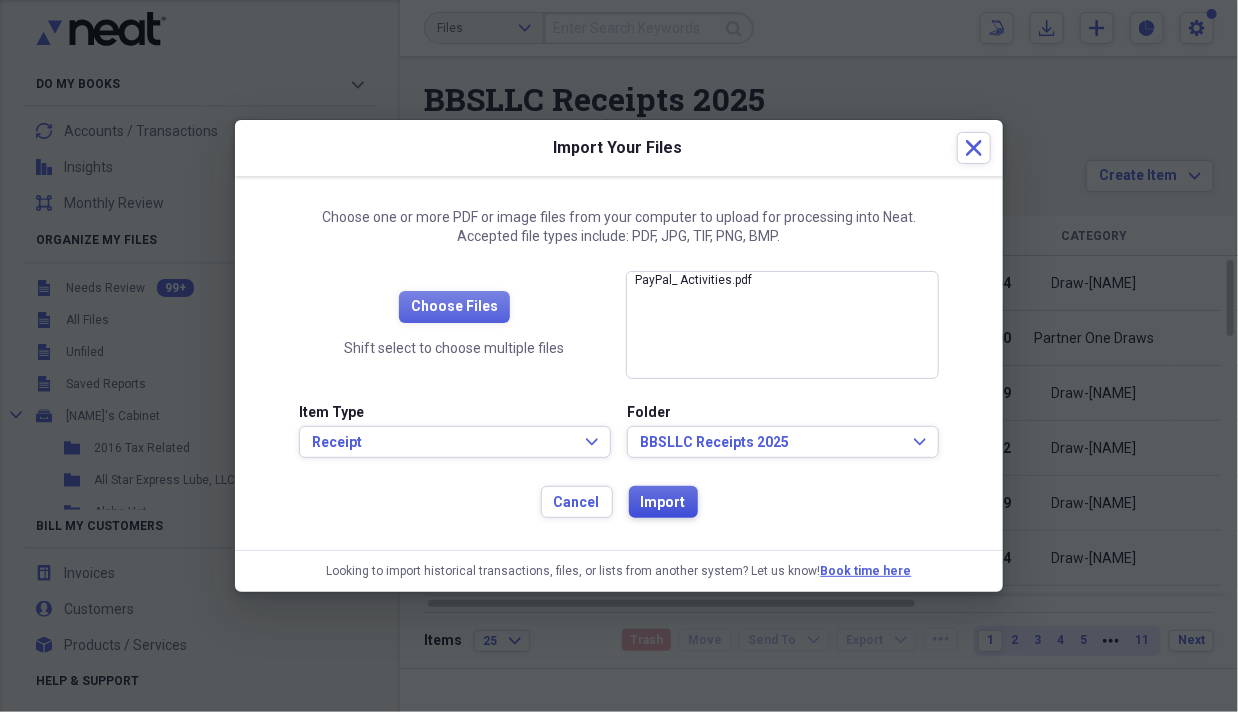 click on "Import" at bounding box center (663, 503) 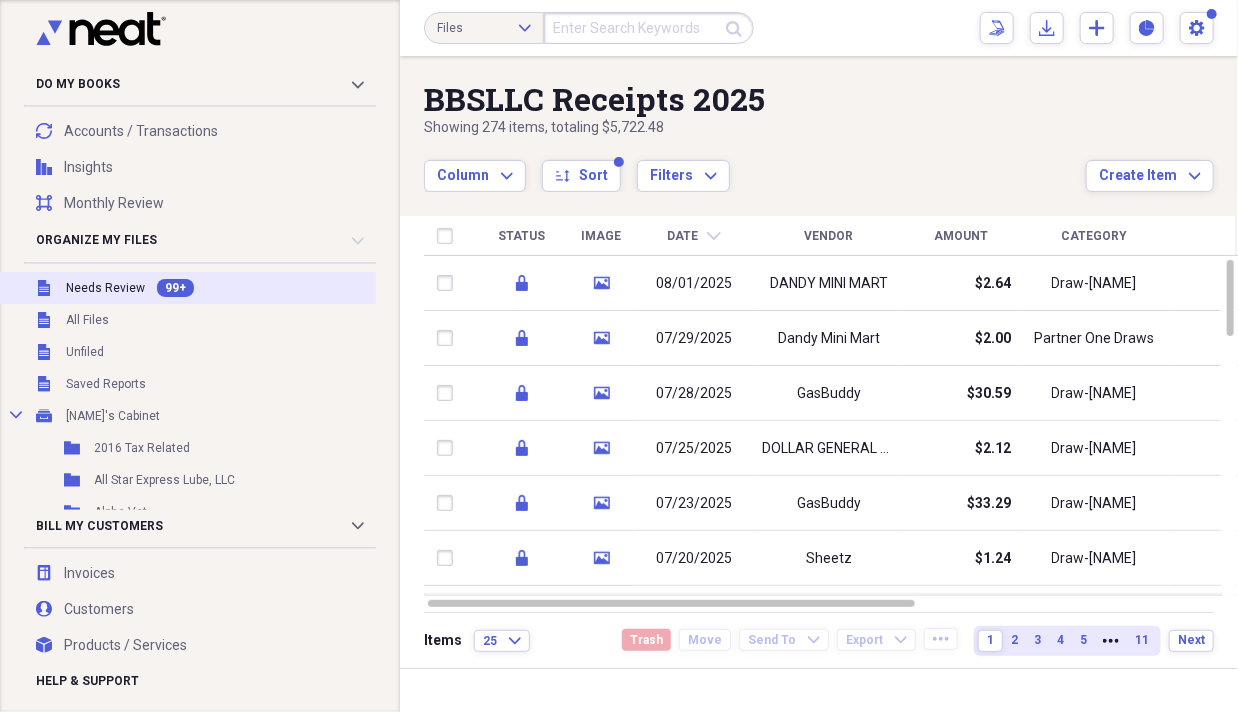 click on "Needs Review" at bounding box center (105, 288) 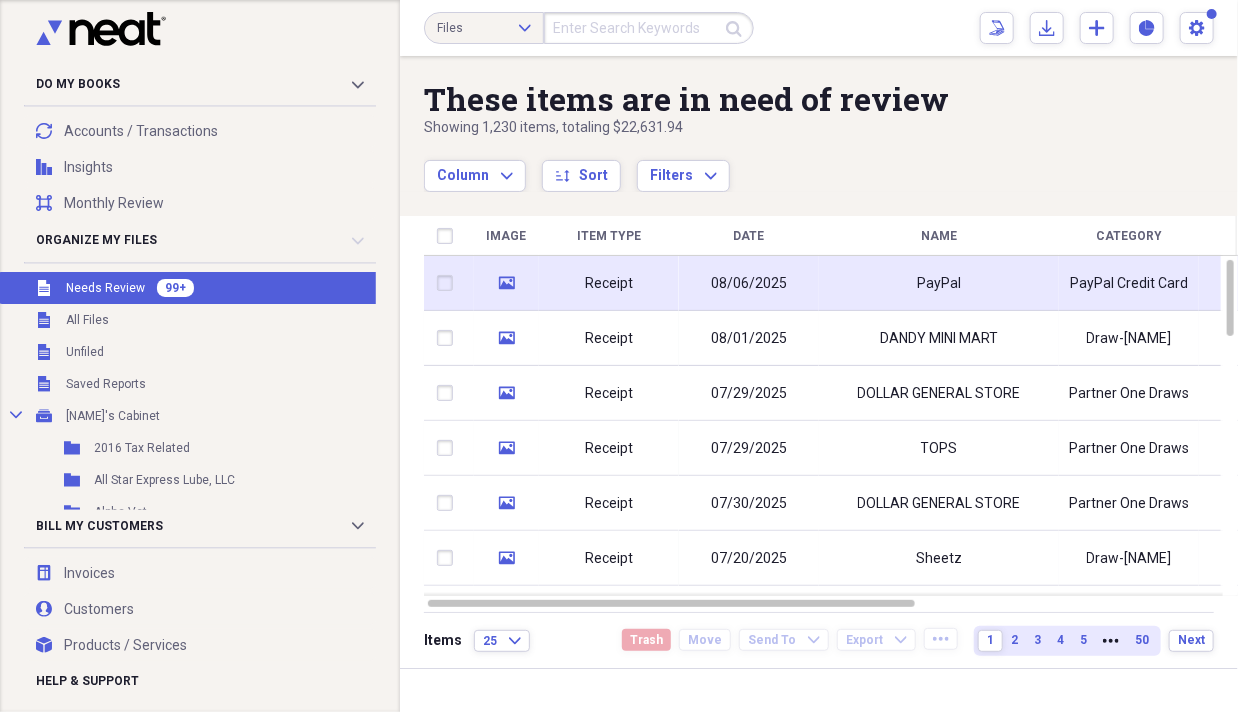 click on "PayPal Credit Card" at bounding box center (1129, 283) 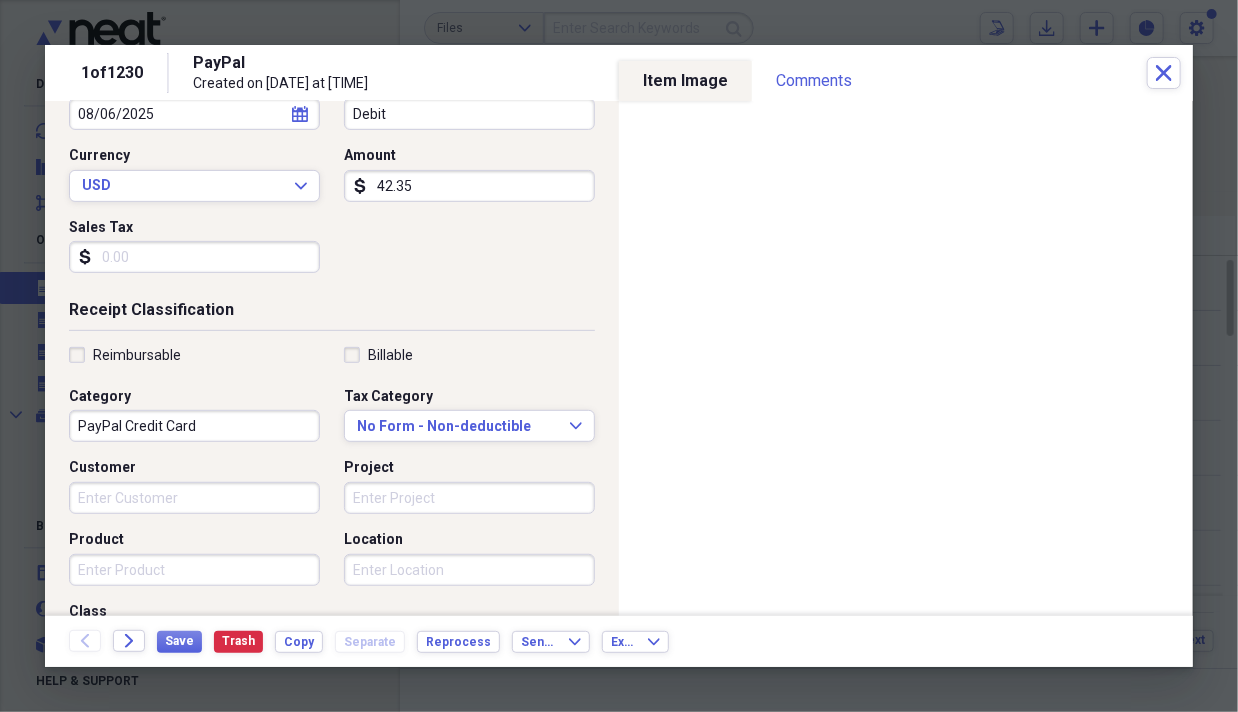 scroll, scrollTop: 299, scrollLeft: 0, axis: vertical 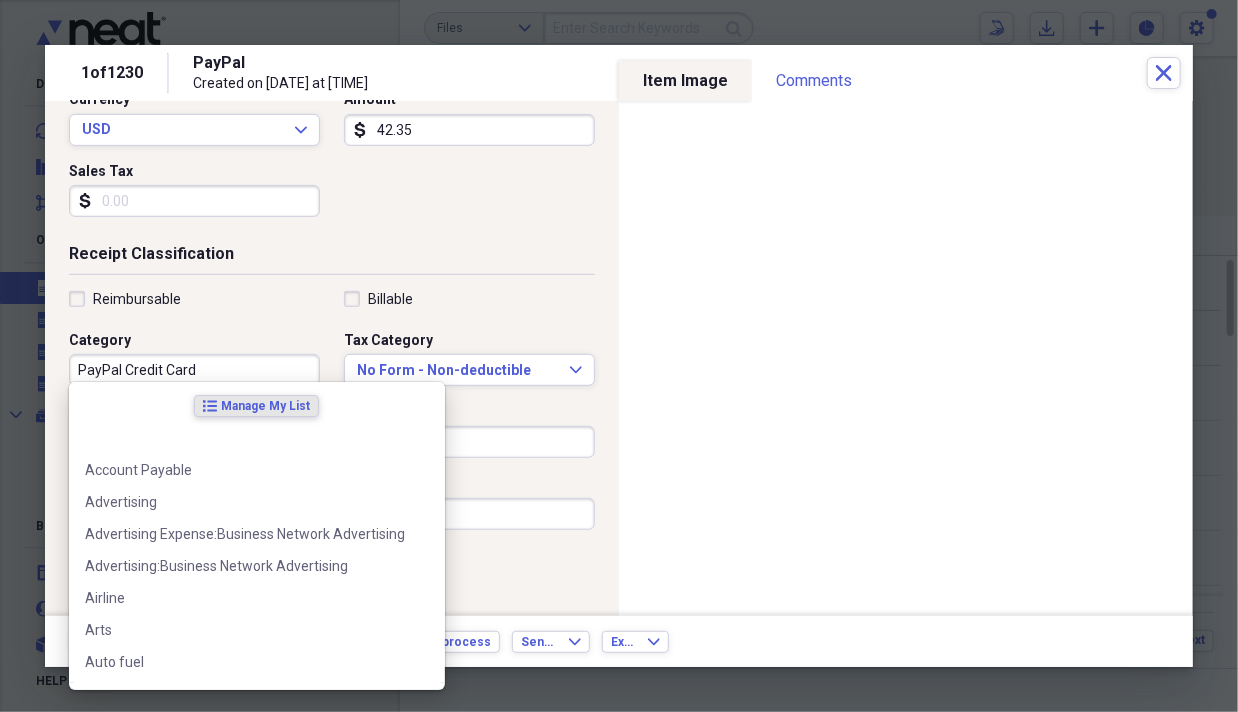 click on "PayPal Credit Card" at bounding box center (194, 370) 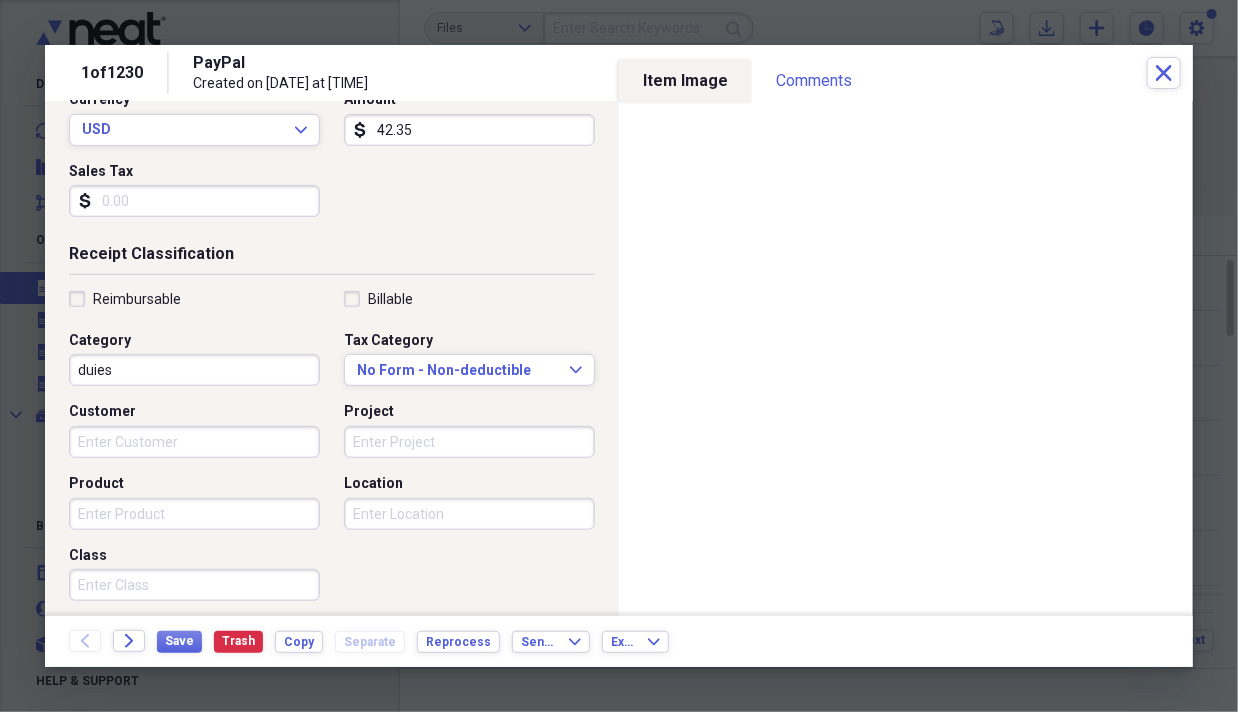 scroll, scrollTop: 199, scrollLeft: 0, axis: vertical 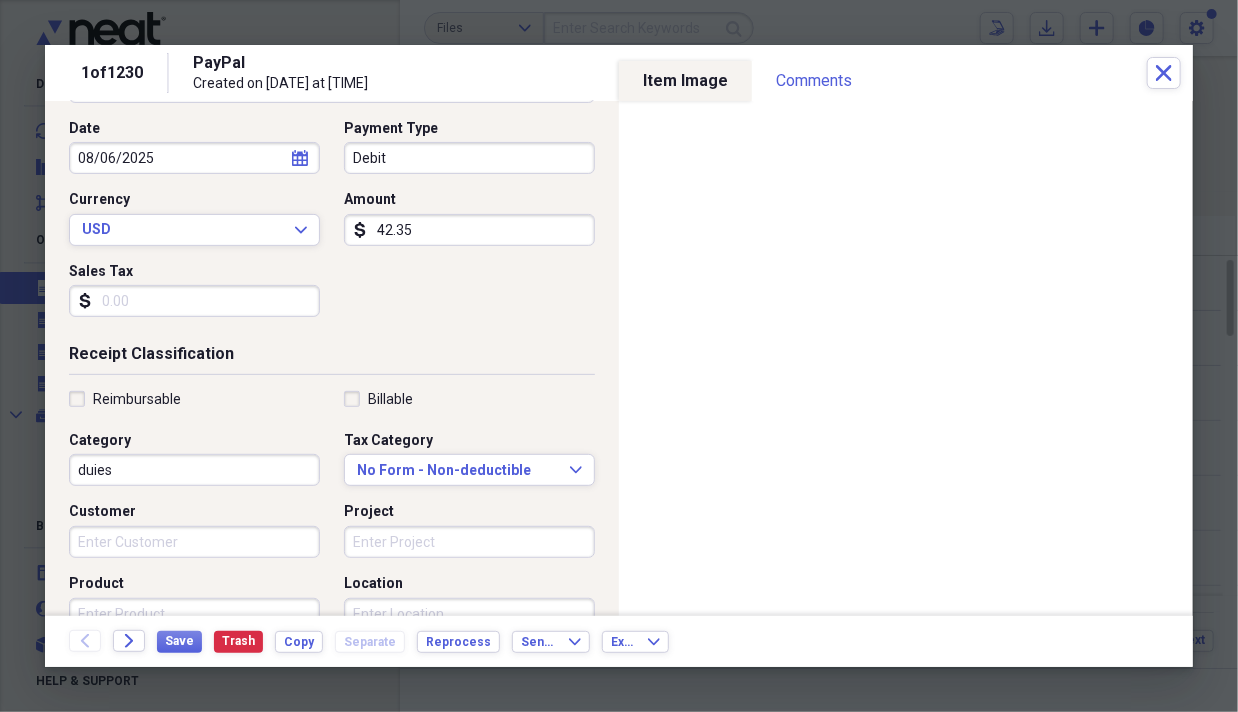 drag, startPoint x: 147, startPoint y: 473, endPoint x: 23, endPoint y: 476, distance: 124.036285 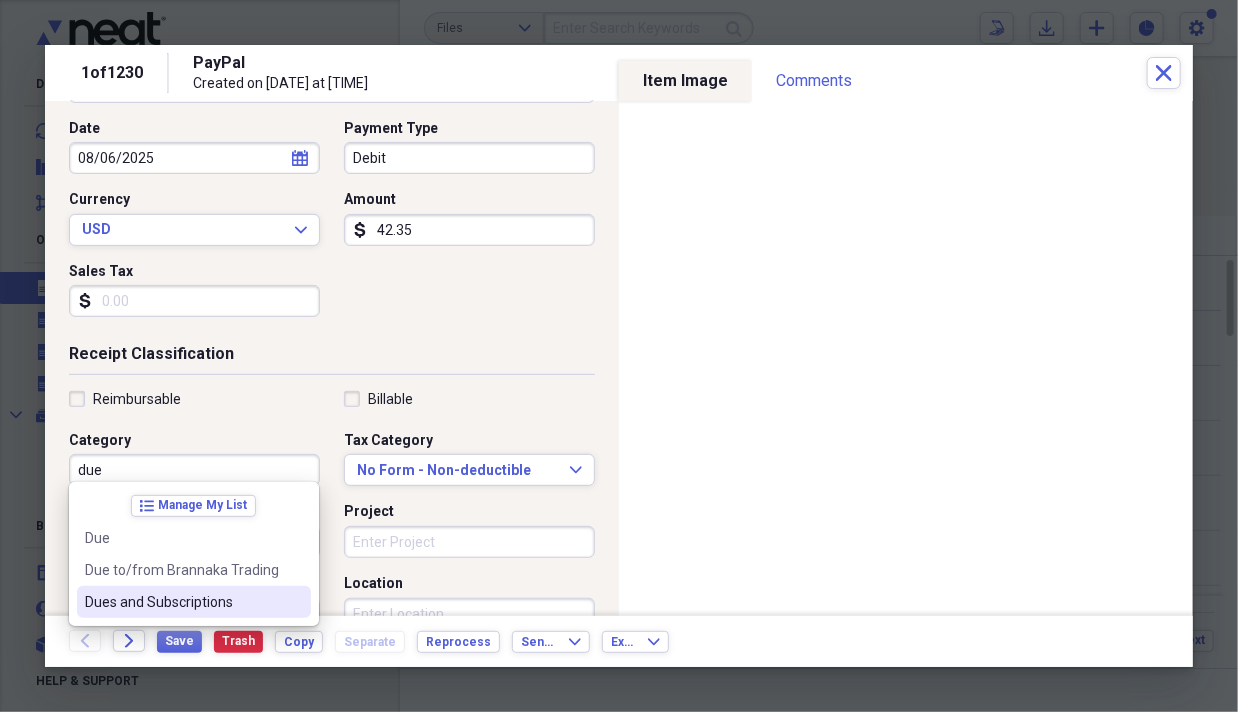 click on "Dues and Subscriptions" at bounding box center (182, 602) 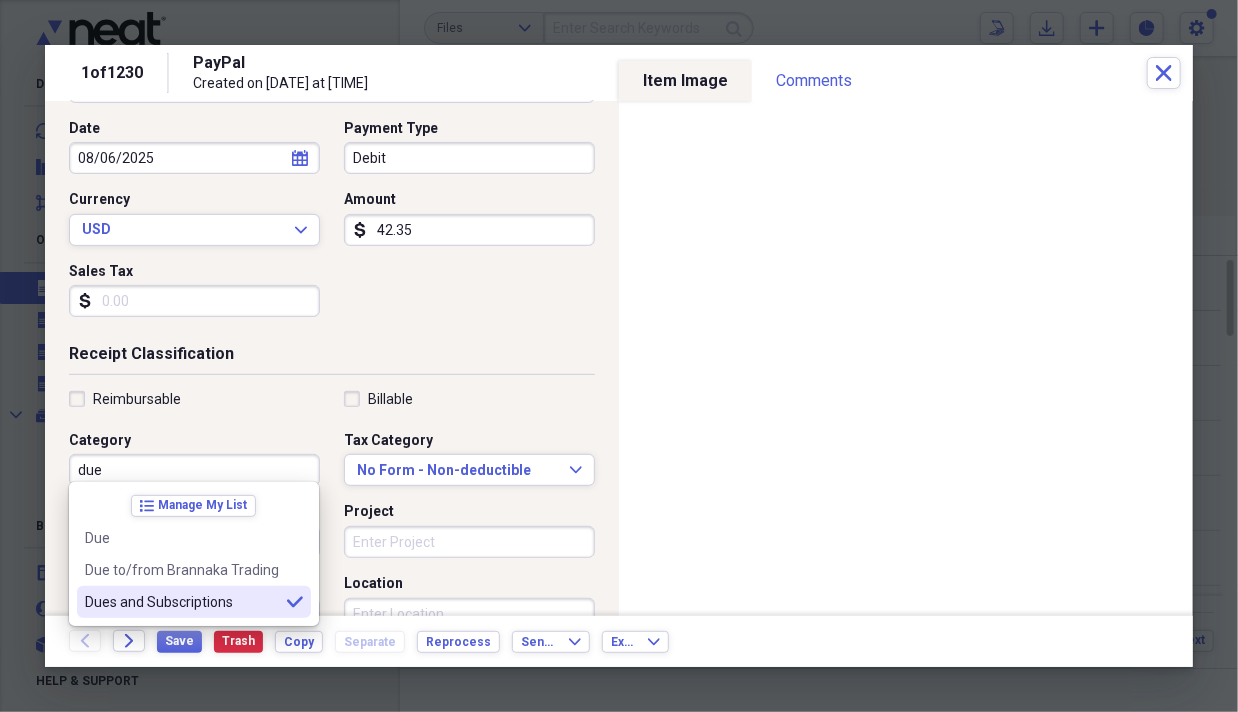 type on "Dues and Subscriptions" 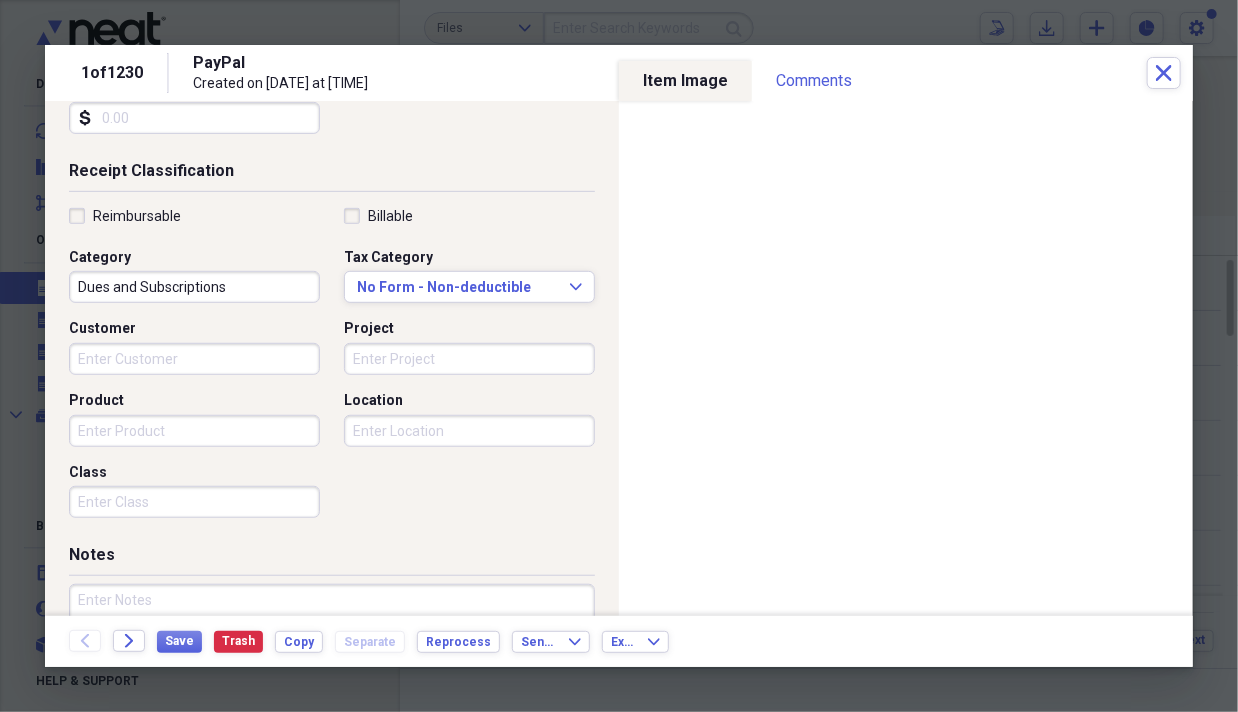 scroll, scrollTop: 499, scrollLeft: 0, axis: vertical 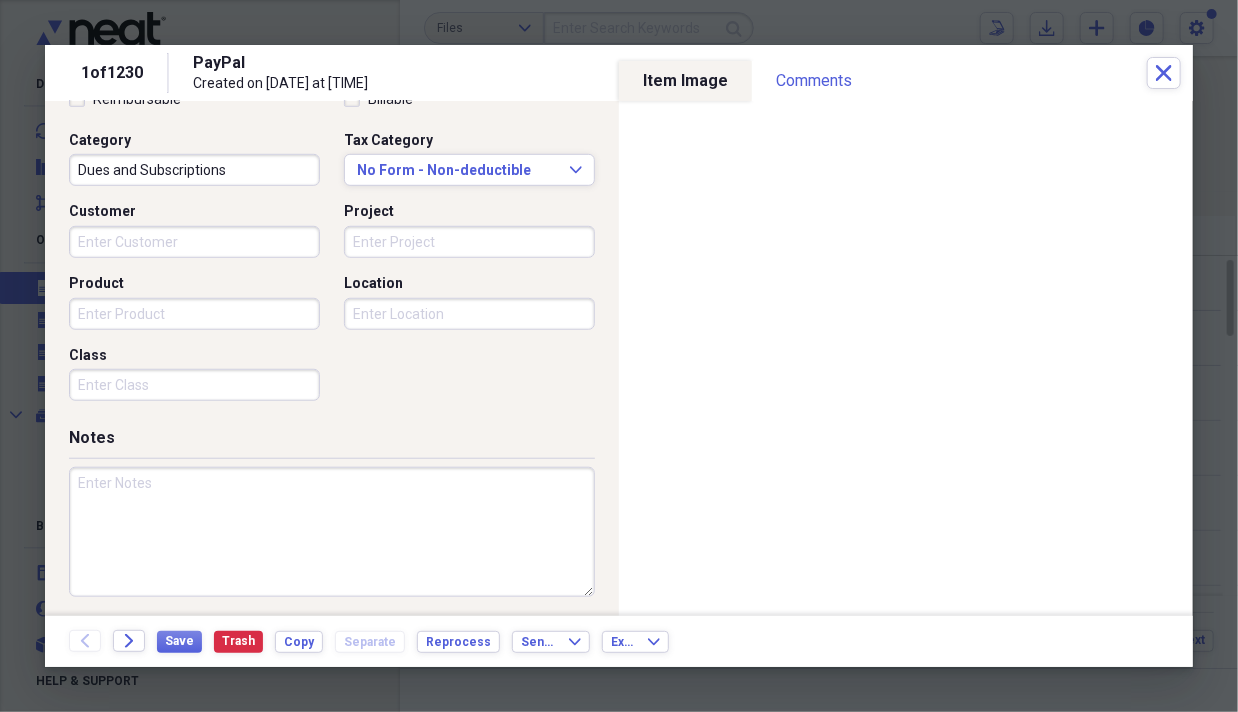 click at bounding box center (332, 532) 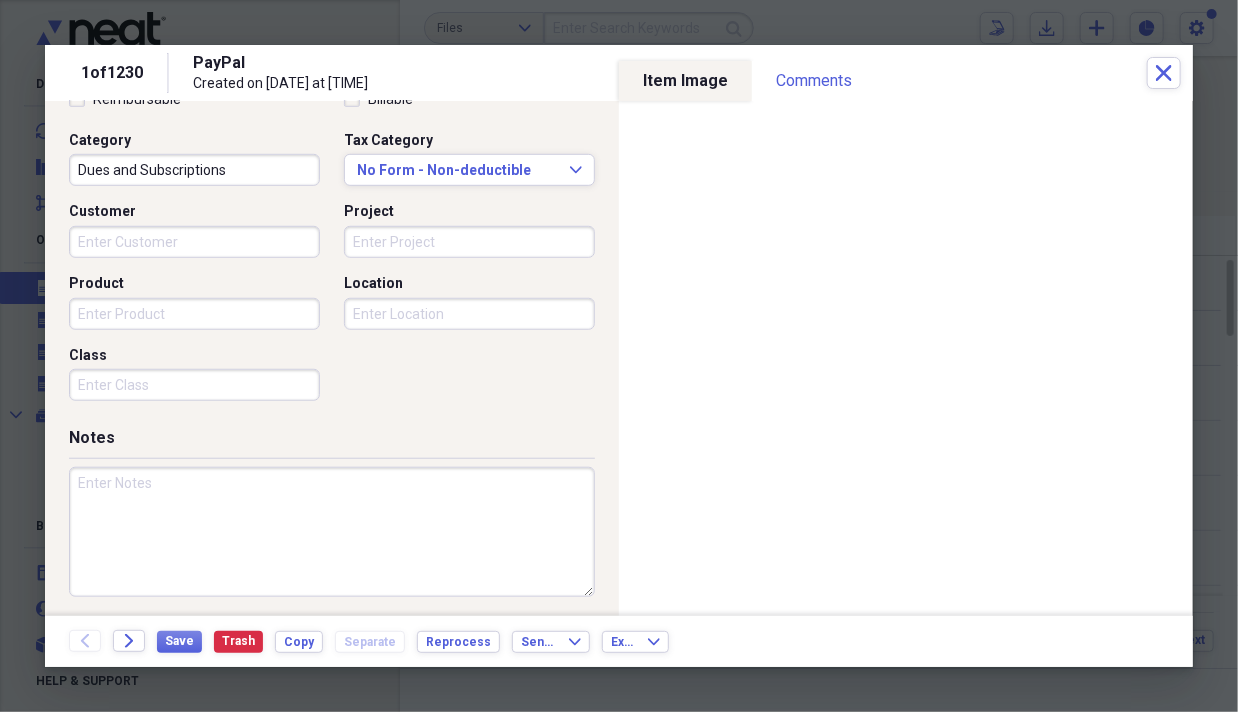 paste on "Malwarebytes" 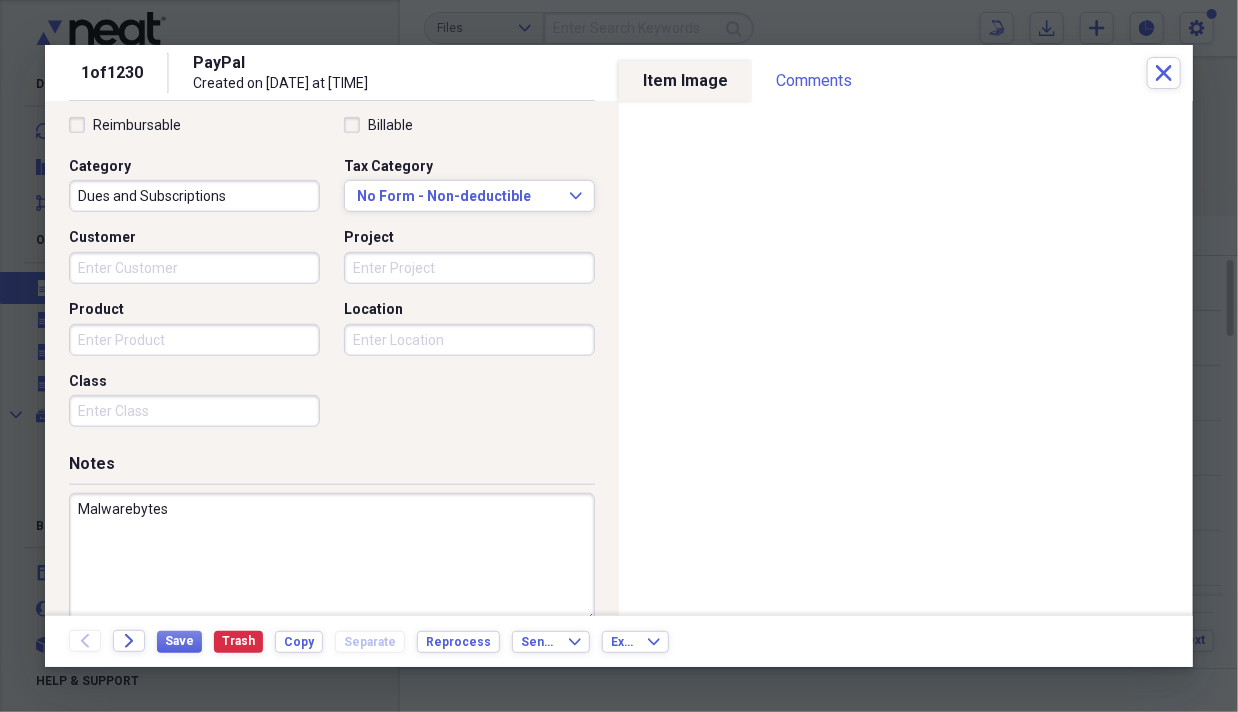 scroll, scrollTop: 499, scrollLeft: 0, axis: vertical 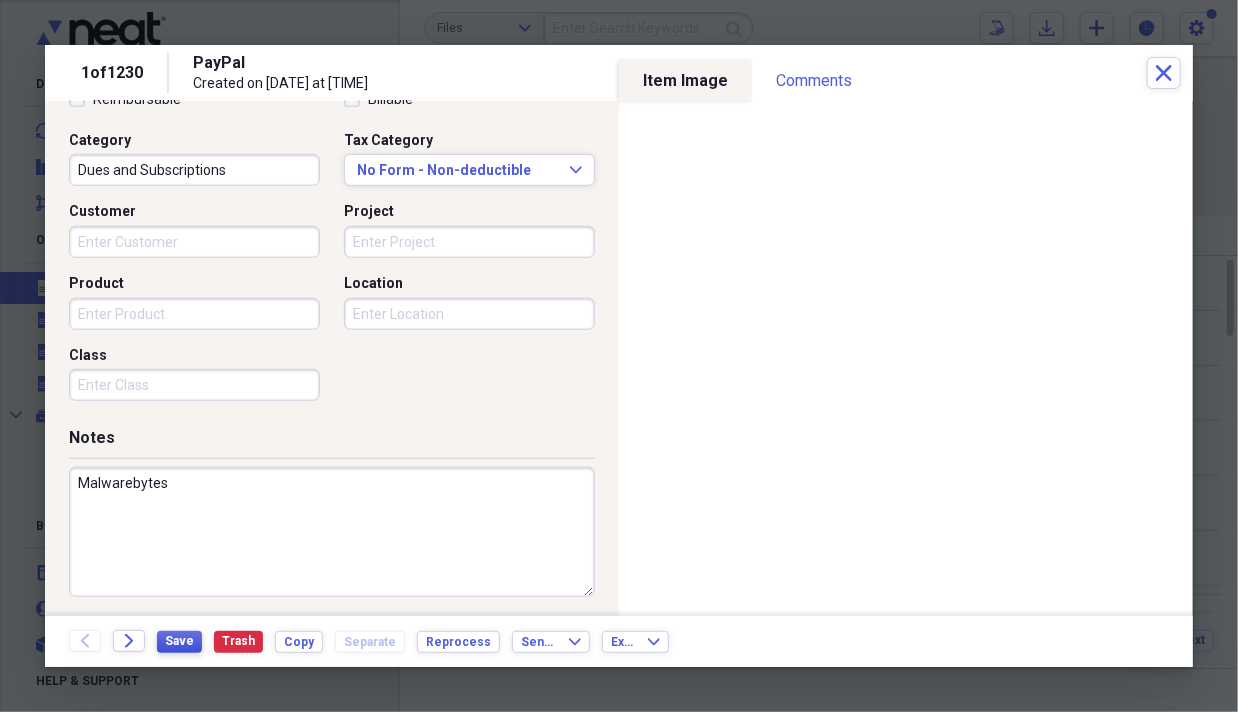 type on "Malwarebytes" 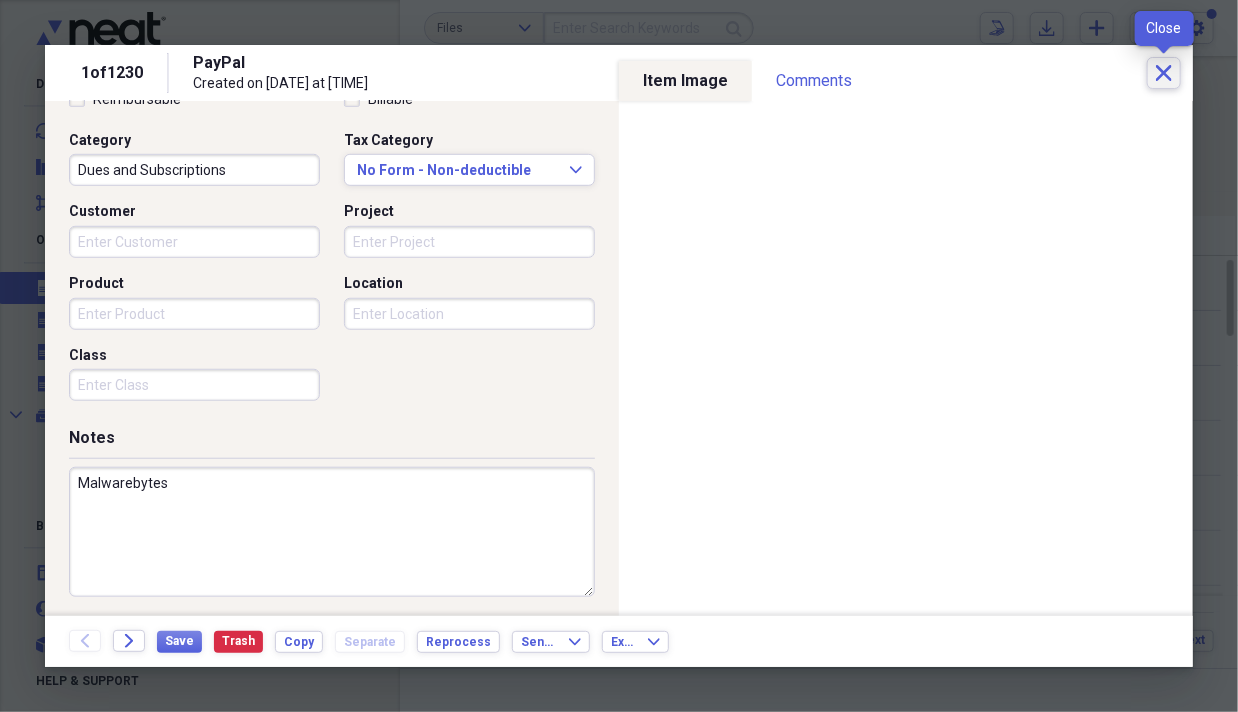 click on "Close" at bounding box center [1164, 73] 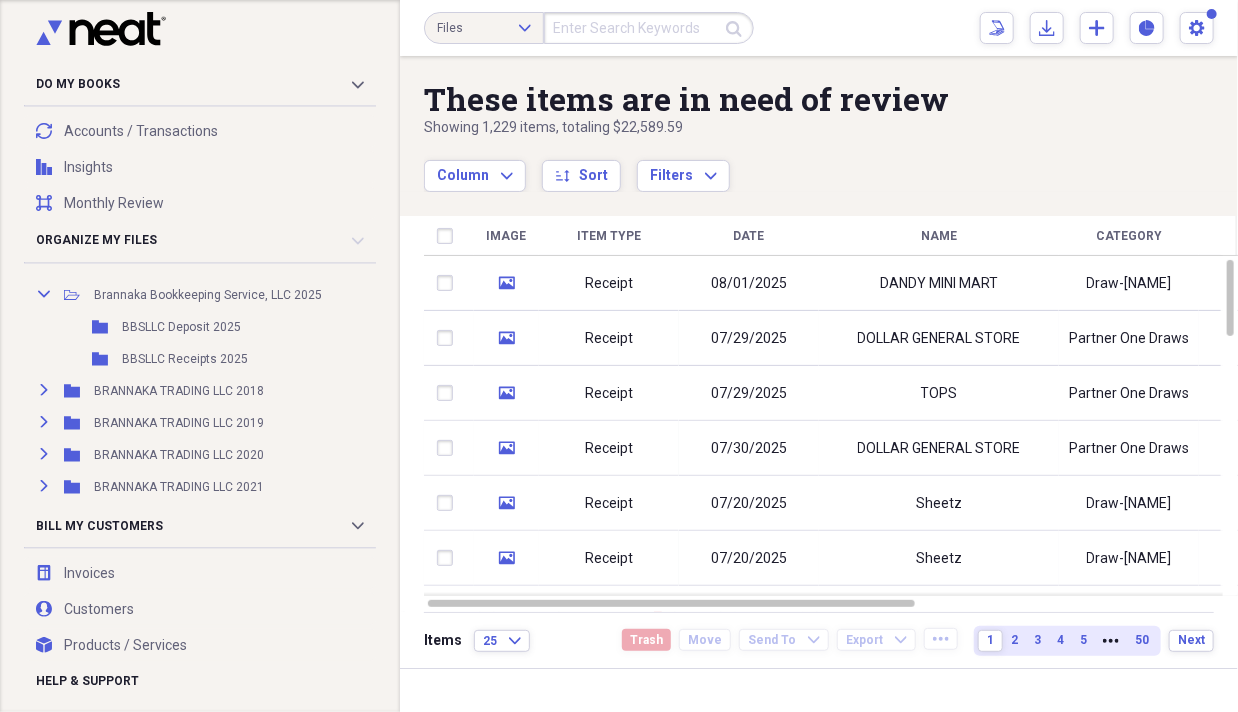 scroll, scrollTop: 699, scrollLeft: 0, axis: vertical 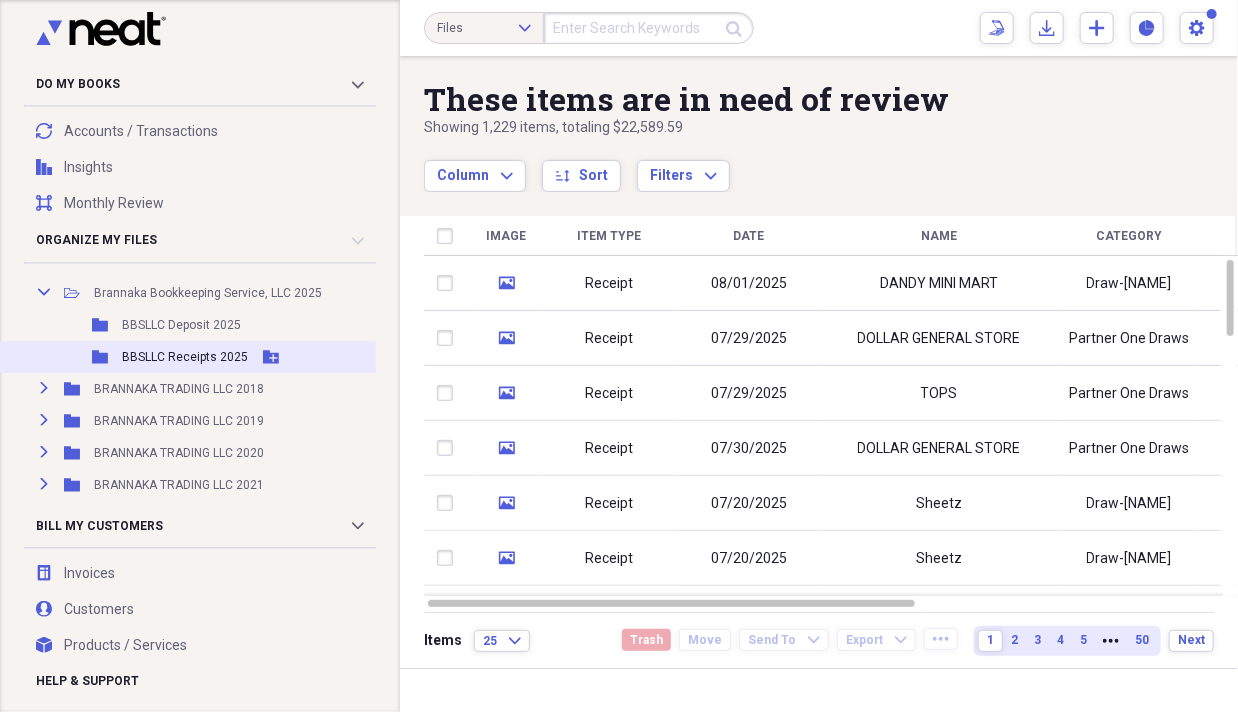 click on "BBSLLC Receipts 2025" at bounding box center (185, 357) 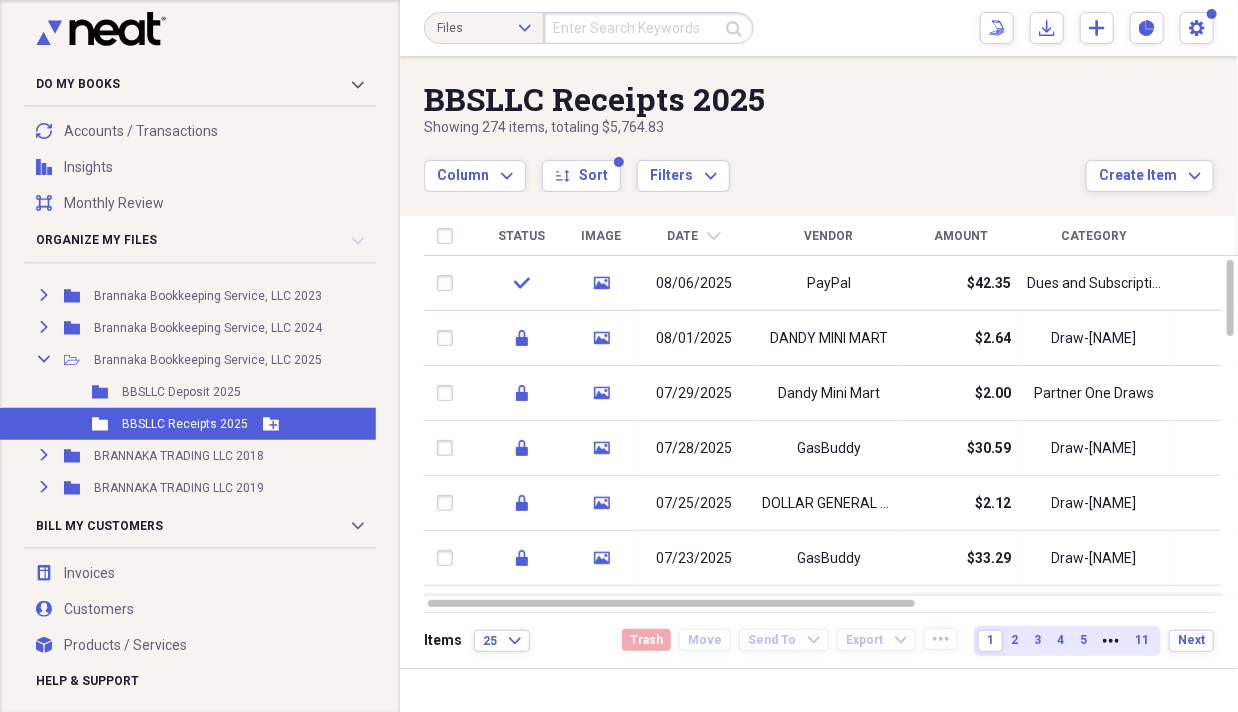 scroll, scrollTop: 599, scrollLeft: 0, axis: vertical 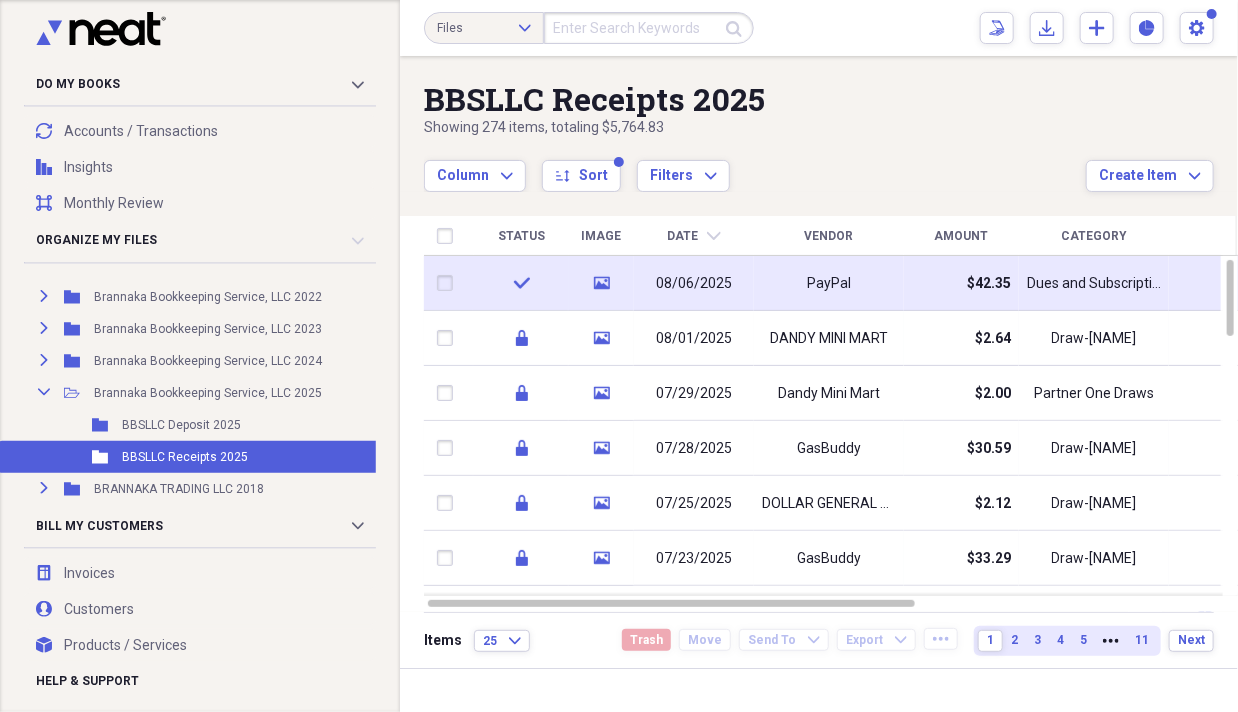 click at bounding box center [449, 283] 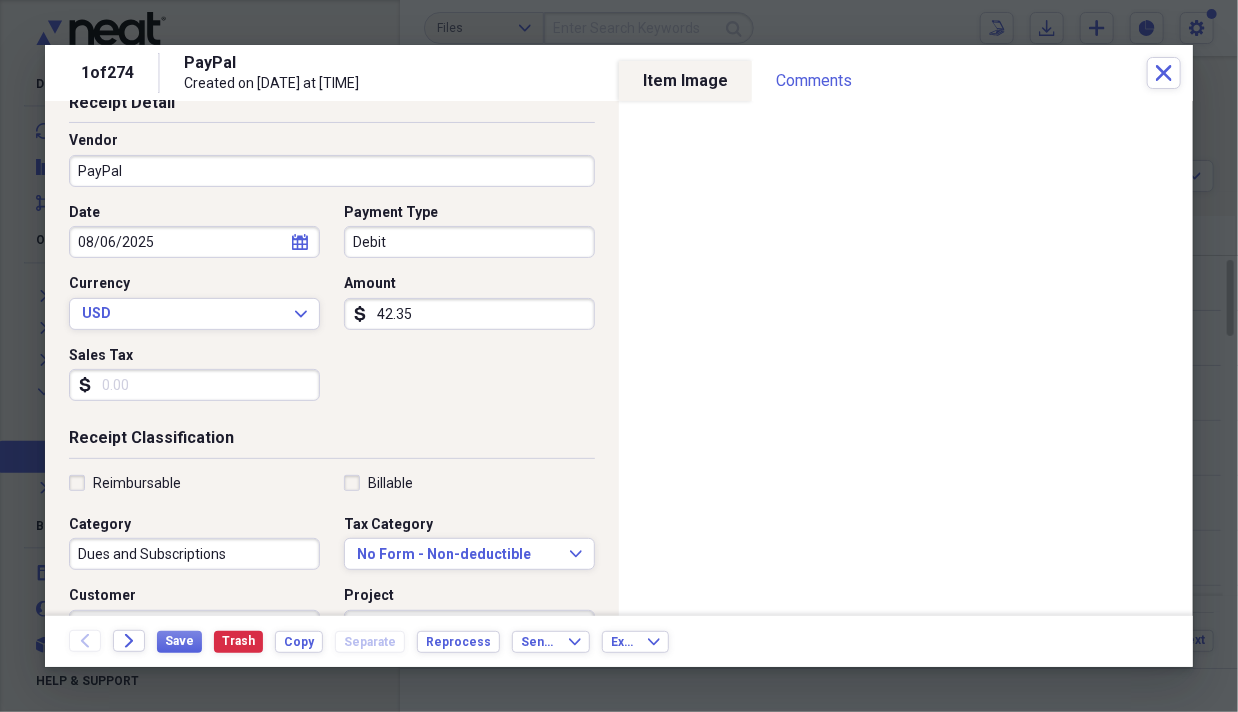 scroll, scrollTop: 0, scrollLeft: 0, axis: both 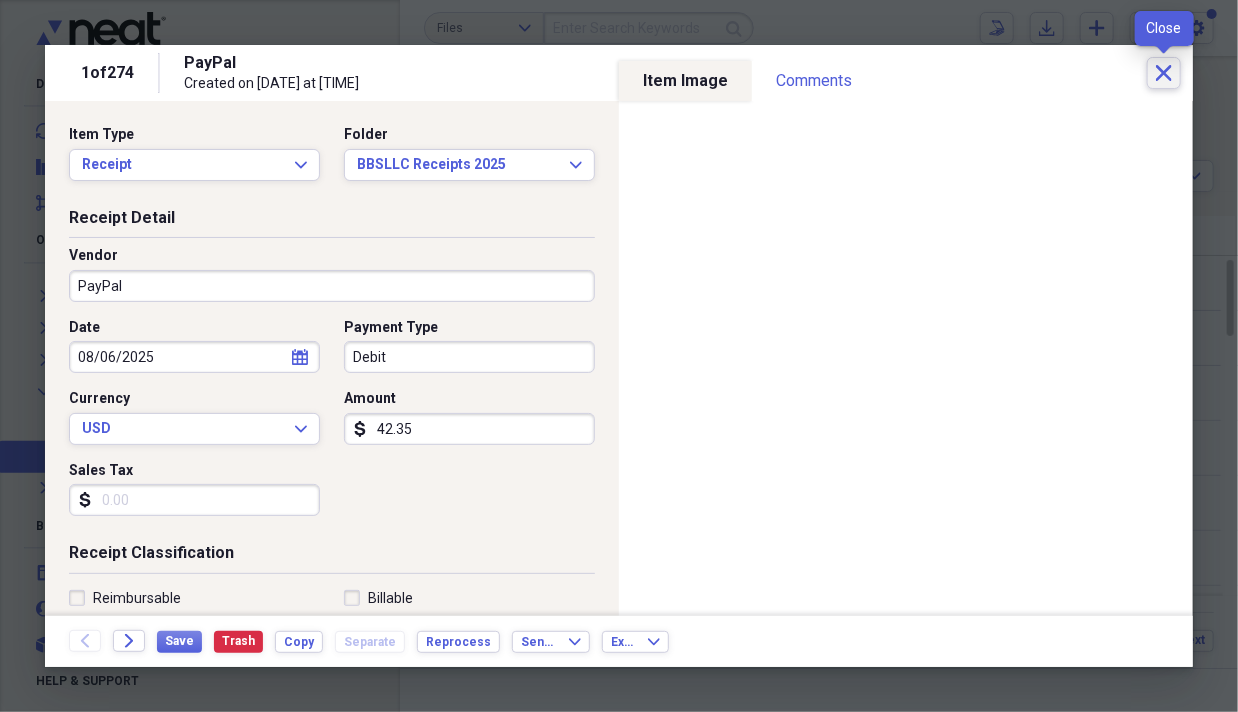 click 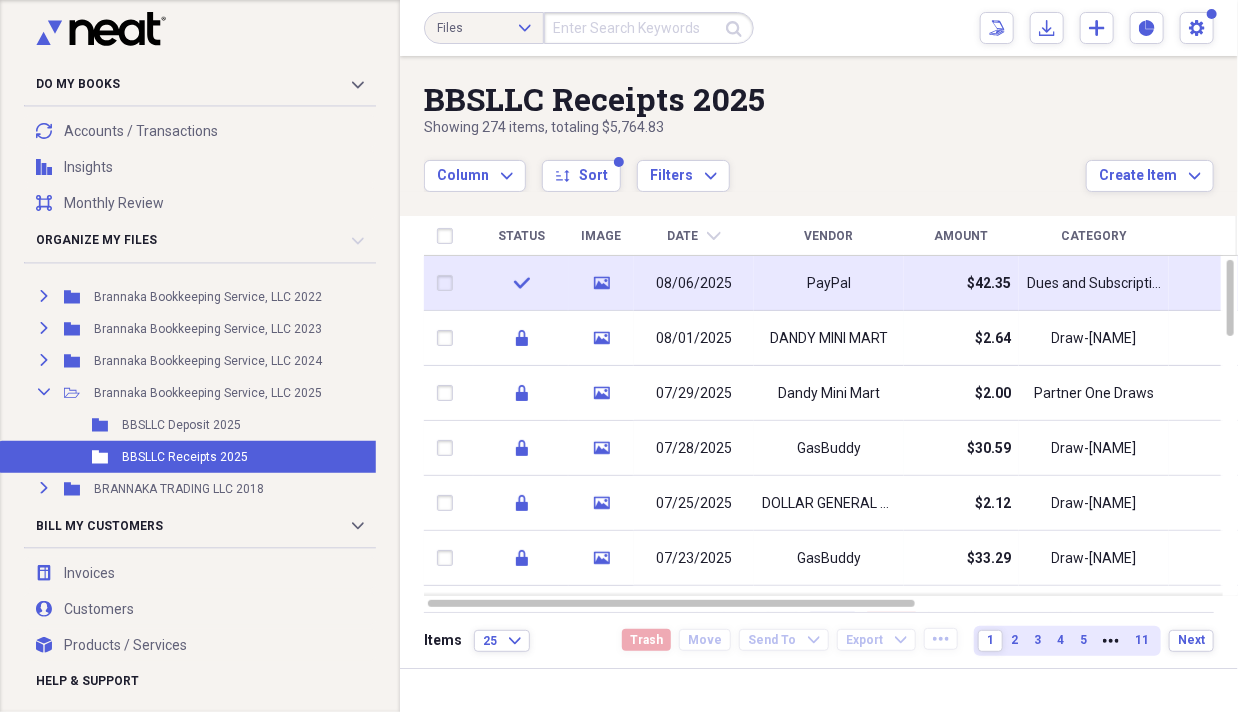 click at bounding box center [449, 283] 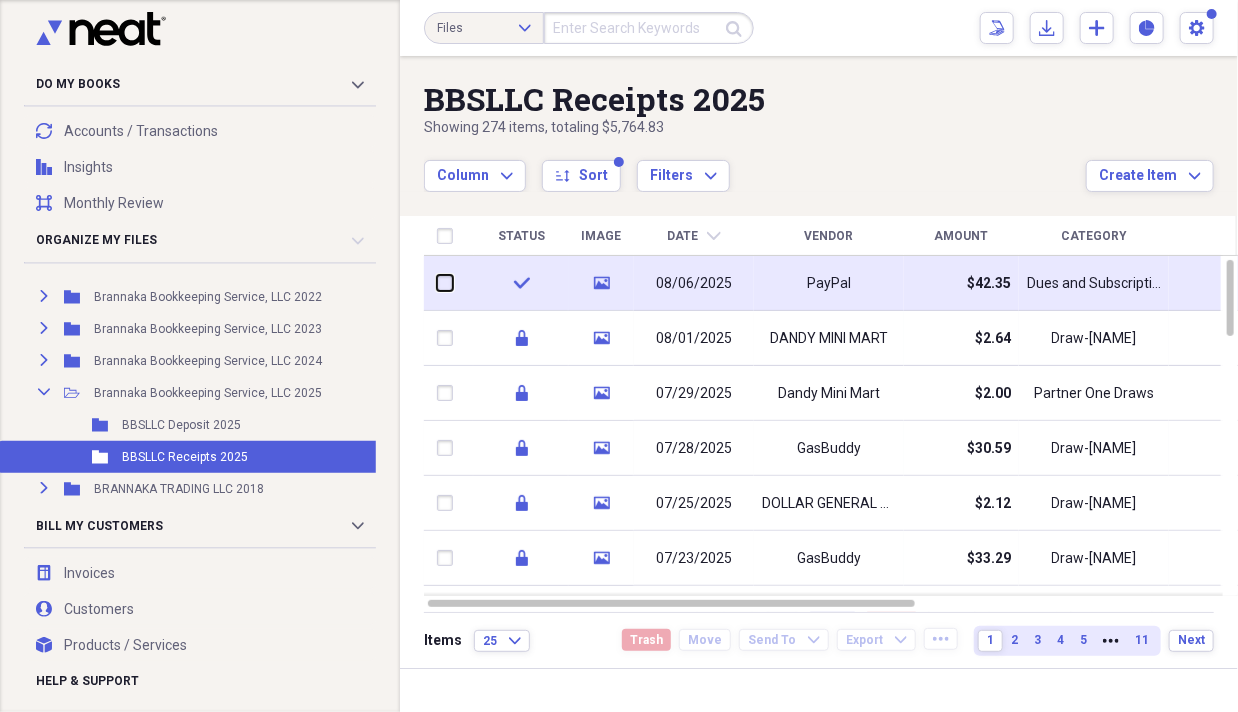 click at bounding box center (437, 283) 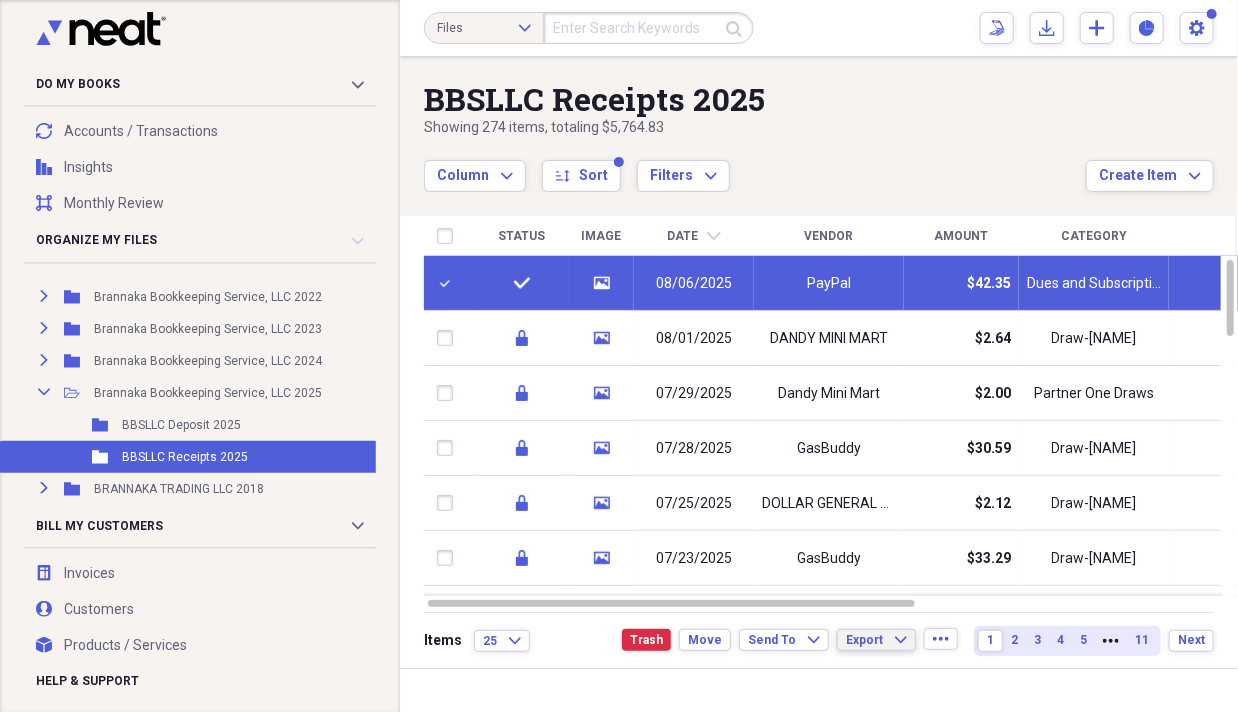 click on "Export" at bounding box center (864, 640) 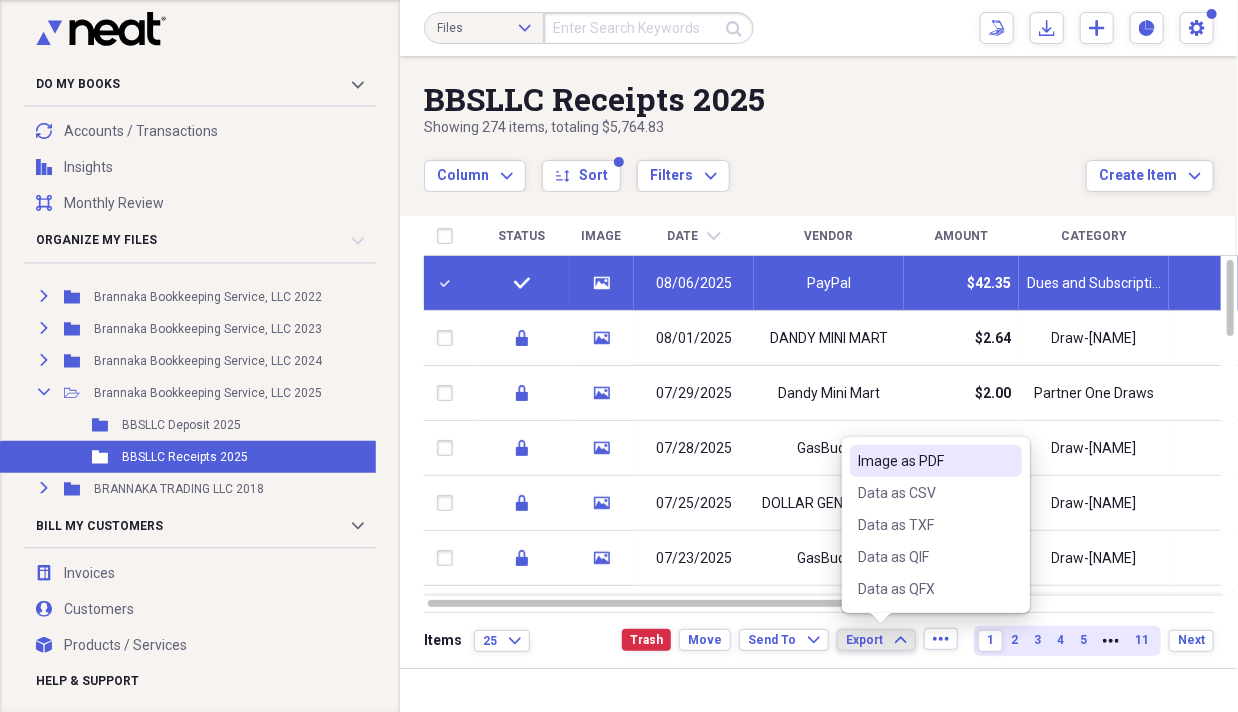 click on "Image as PDF" at bounding box center (924, 461) 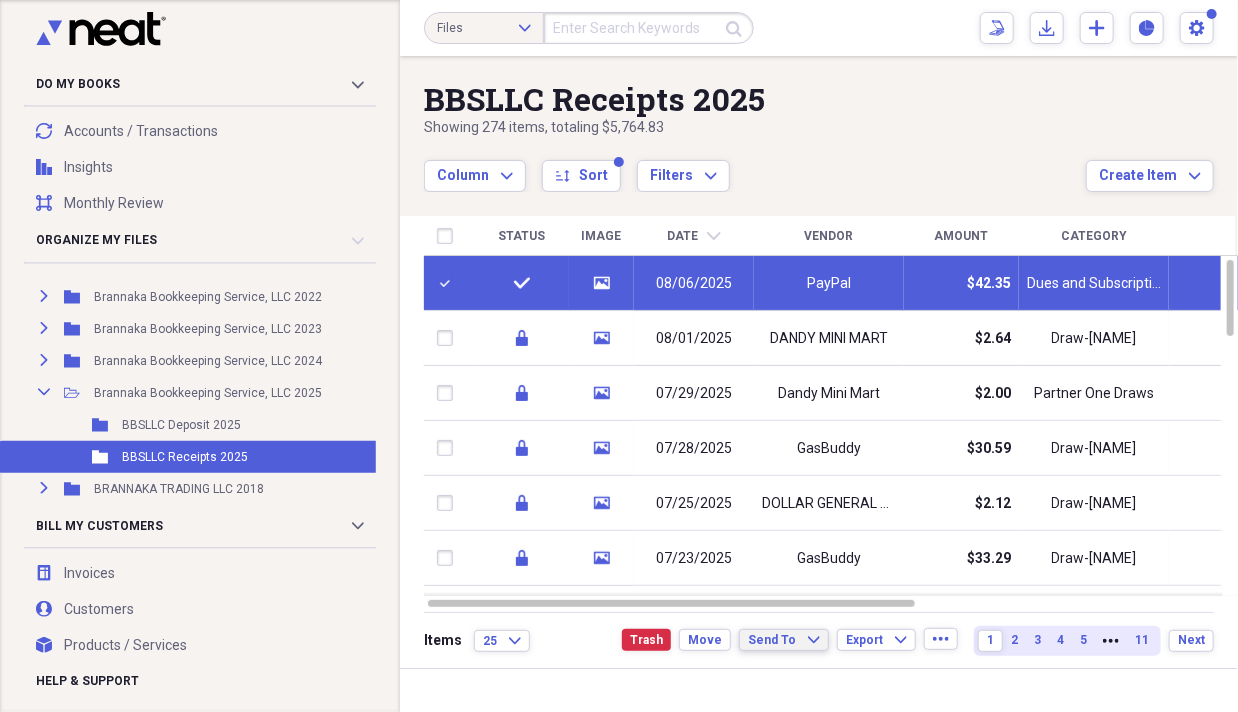 click on "Expand" 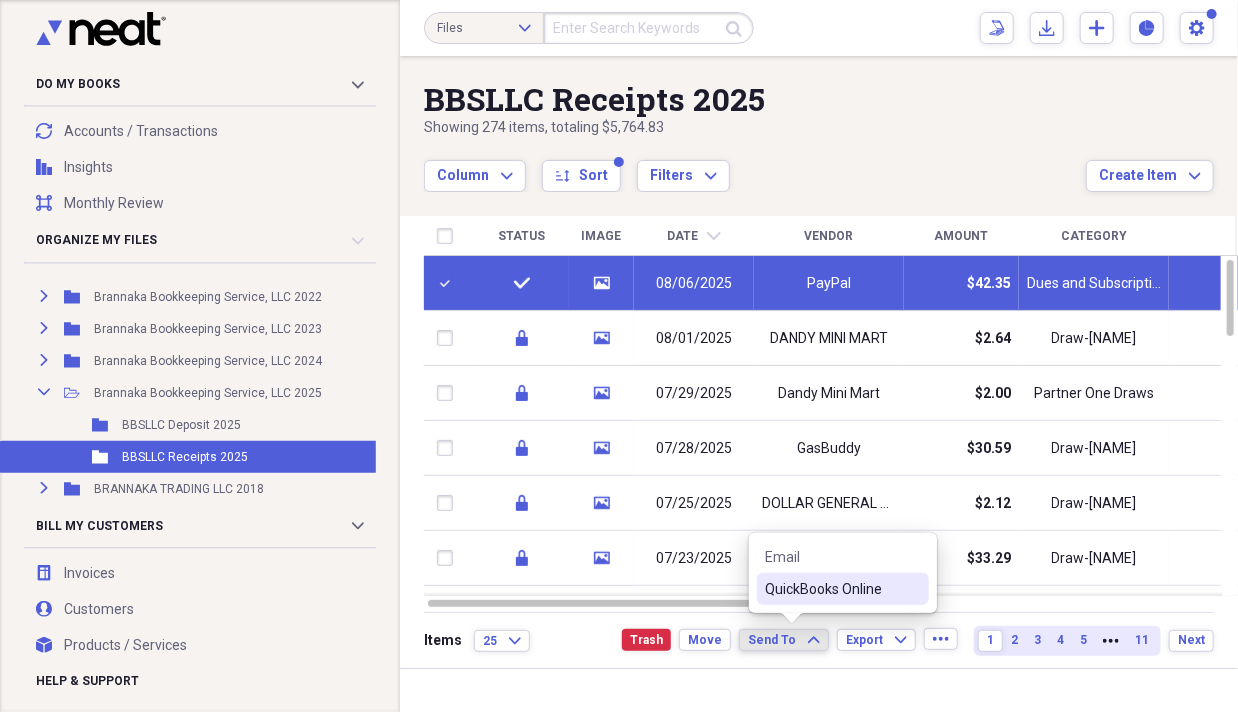 click on "QuickBooks Online" at bounding box center [831, 589] 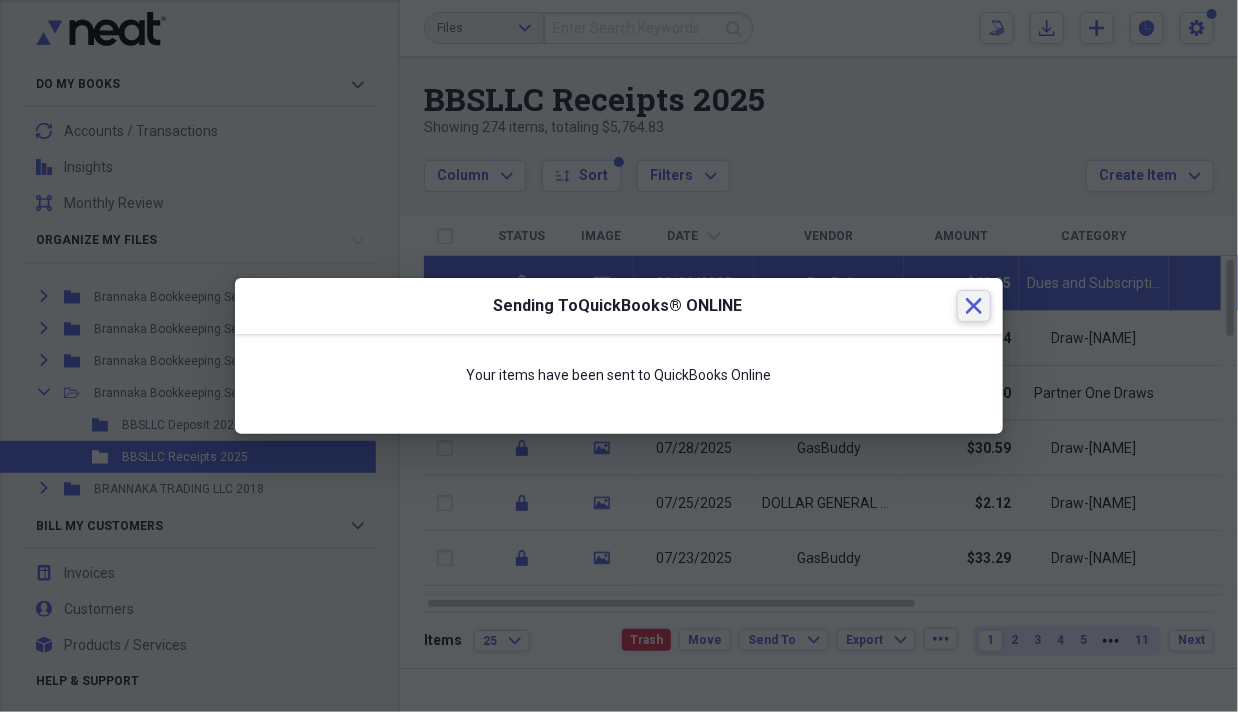 click on "Close" 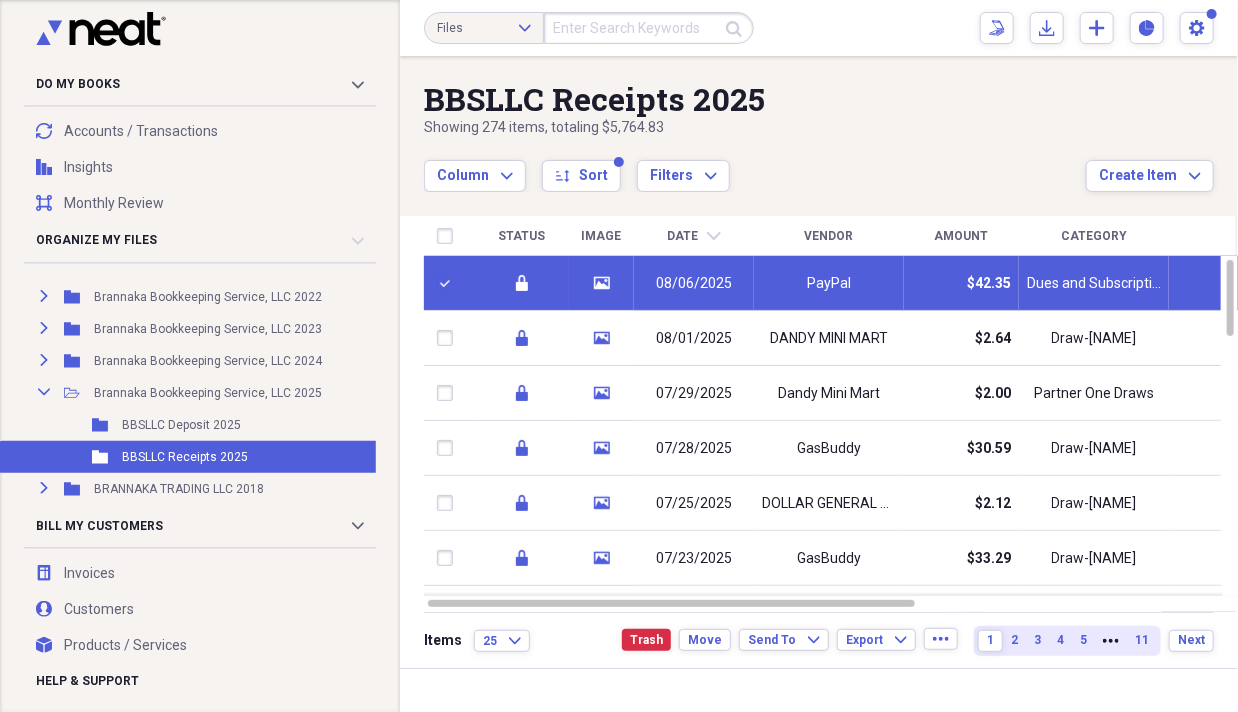 click at bounding box center [449, 283] 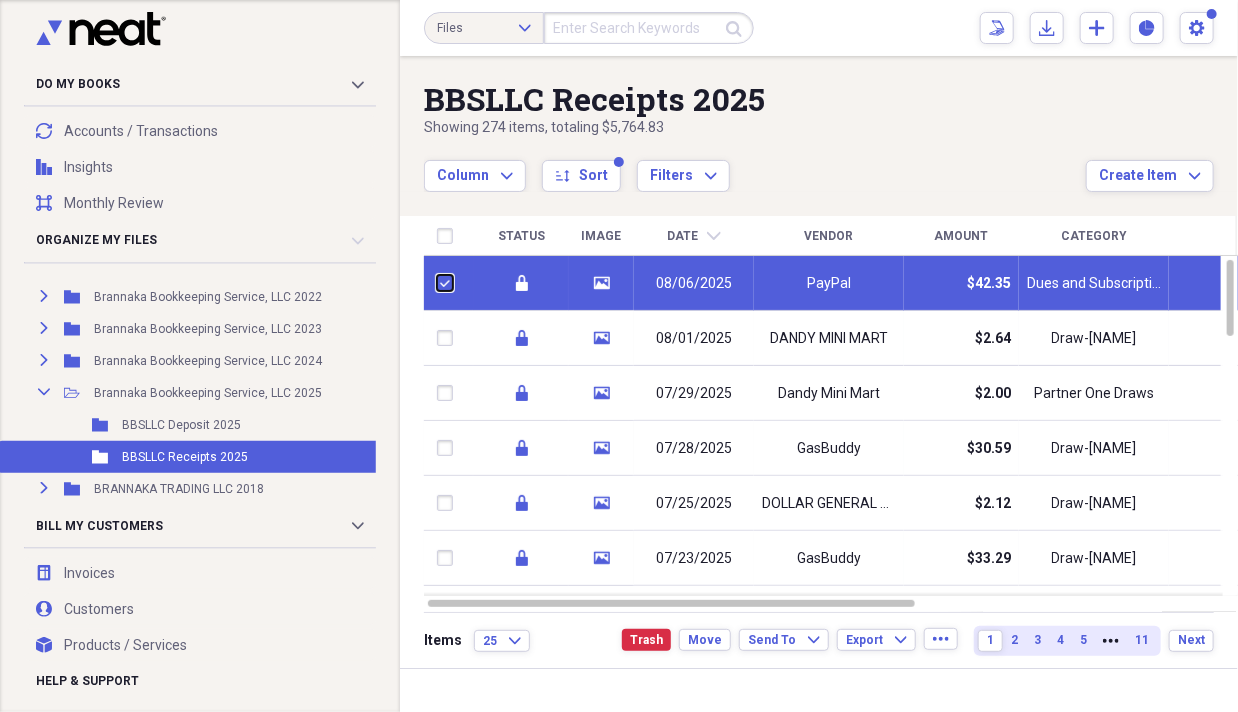 click at bounding box center (437, 283) 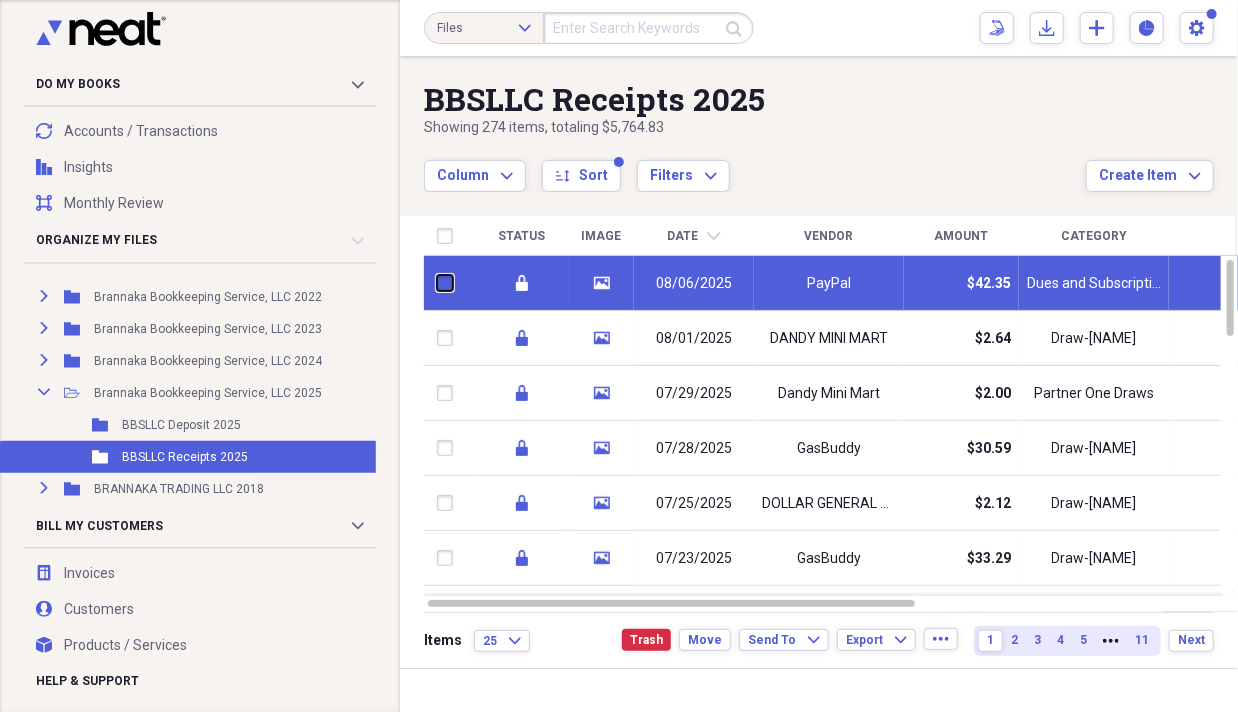 checkbox on "false" 